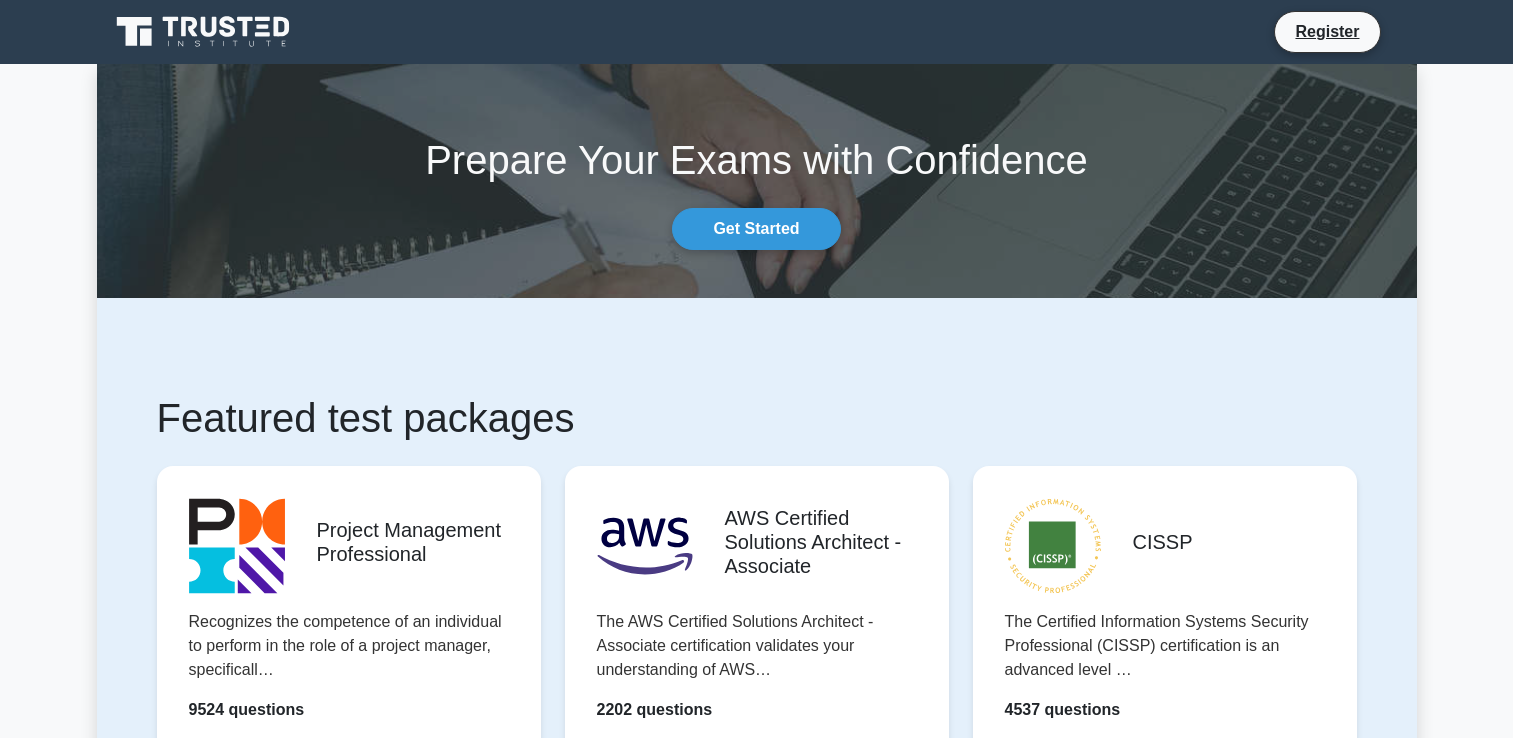 scroll, scrollTop: 0, scrollLeft: 0, axis: both 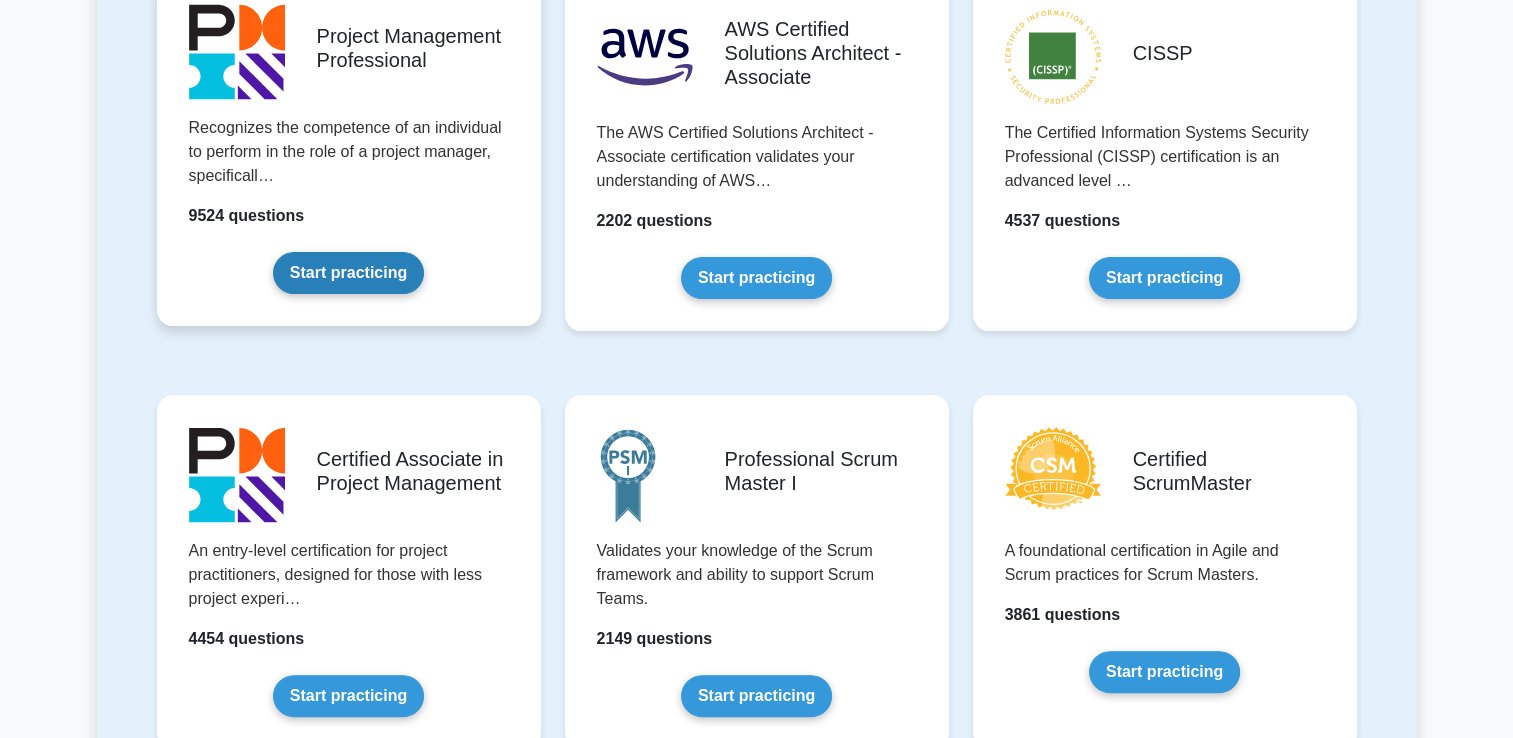 click on "Start practicing" at bounding box center (348, 273) 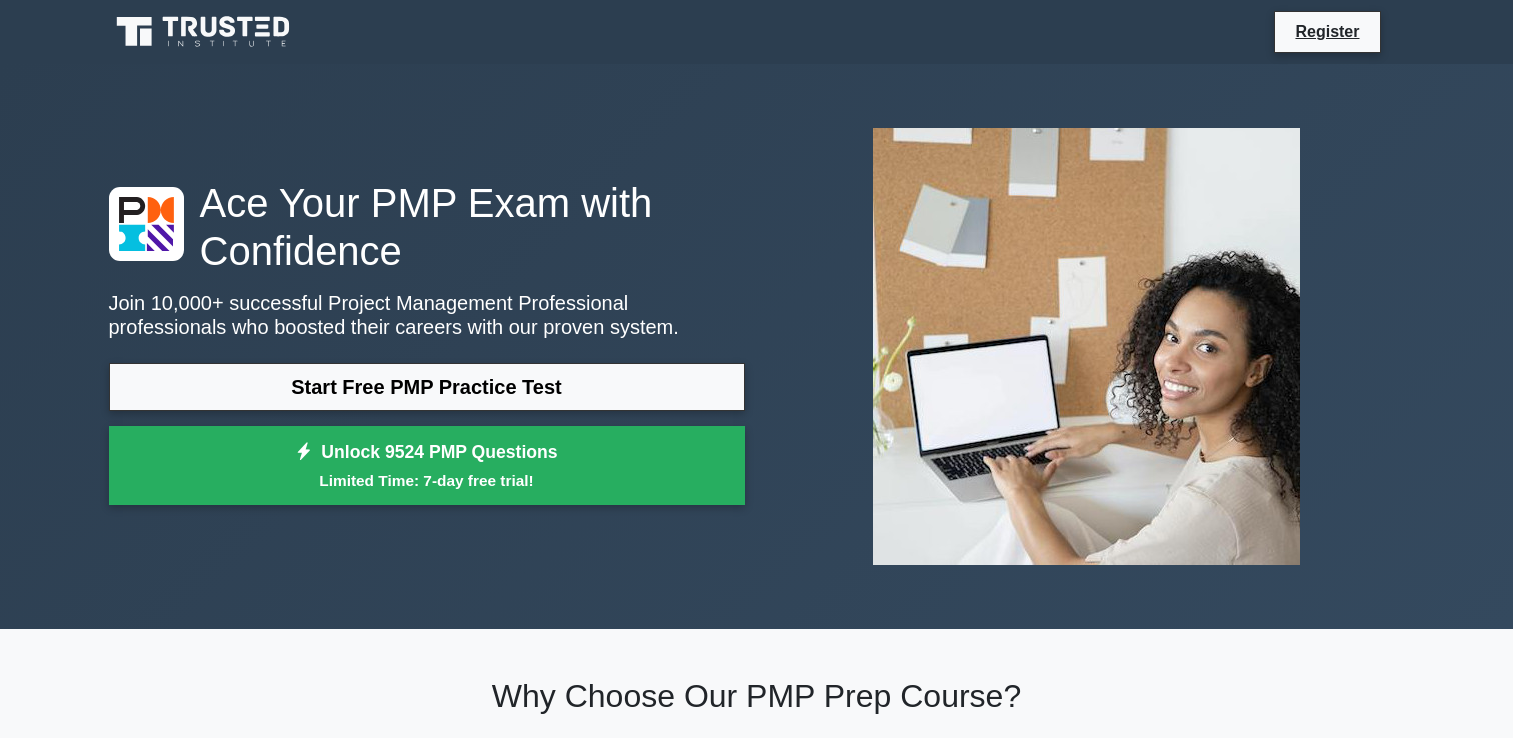 scroll, scrollTop: 0, scrollLeft: 0, axis: both 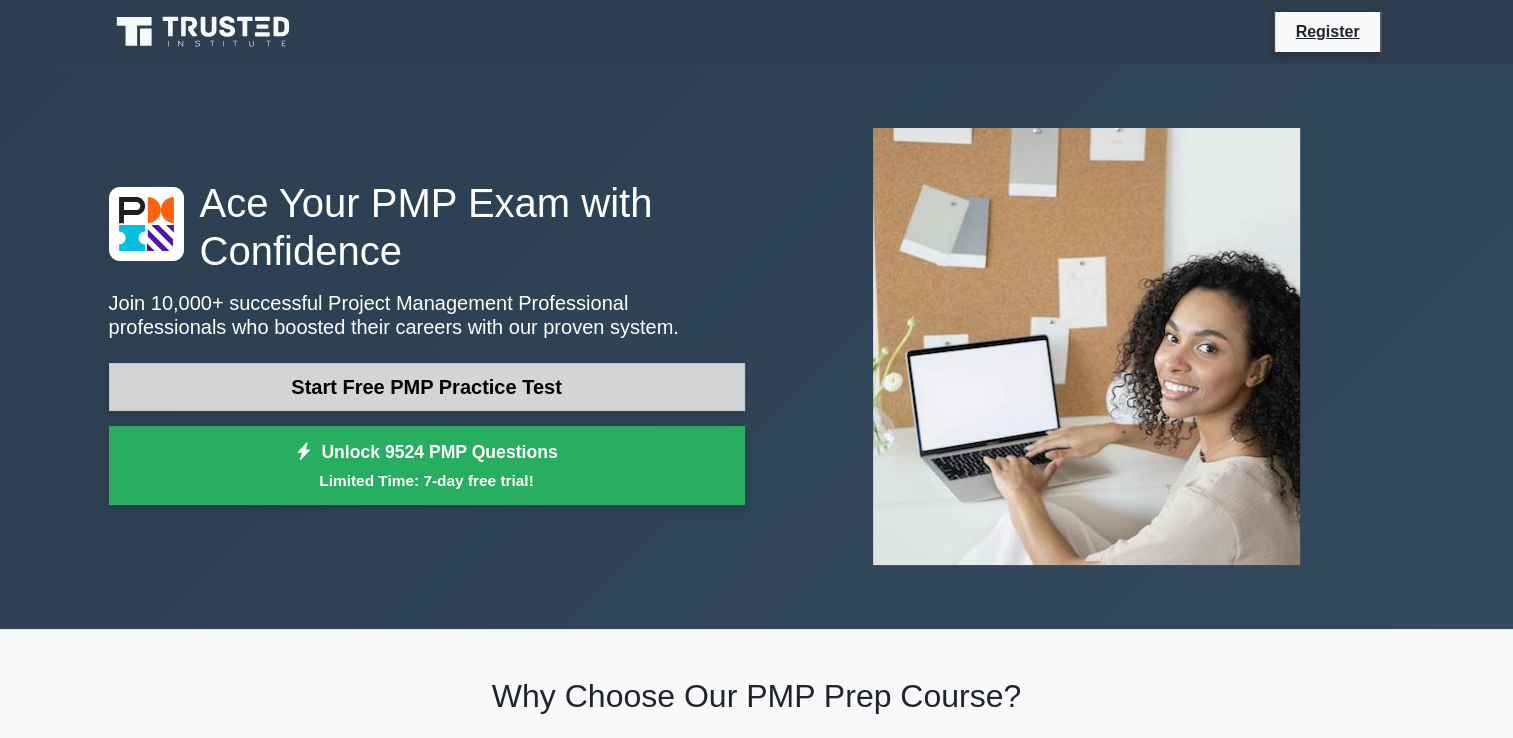 click on "Start Free PMP Practice Test" at bounding box center [427, 387] 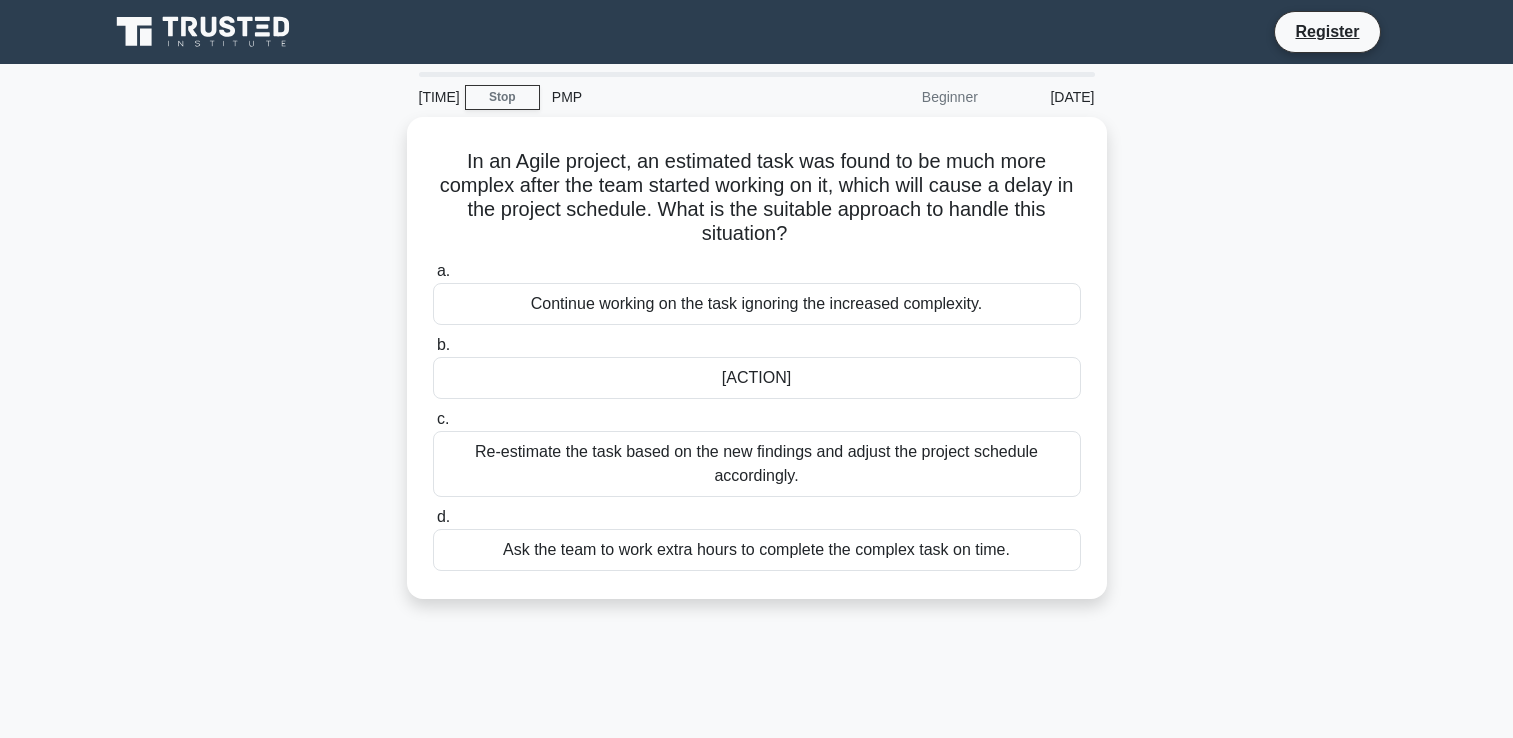 scroll, scrollTop: 0, scrollLeft: 0, axis: both 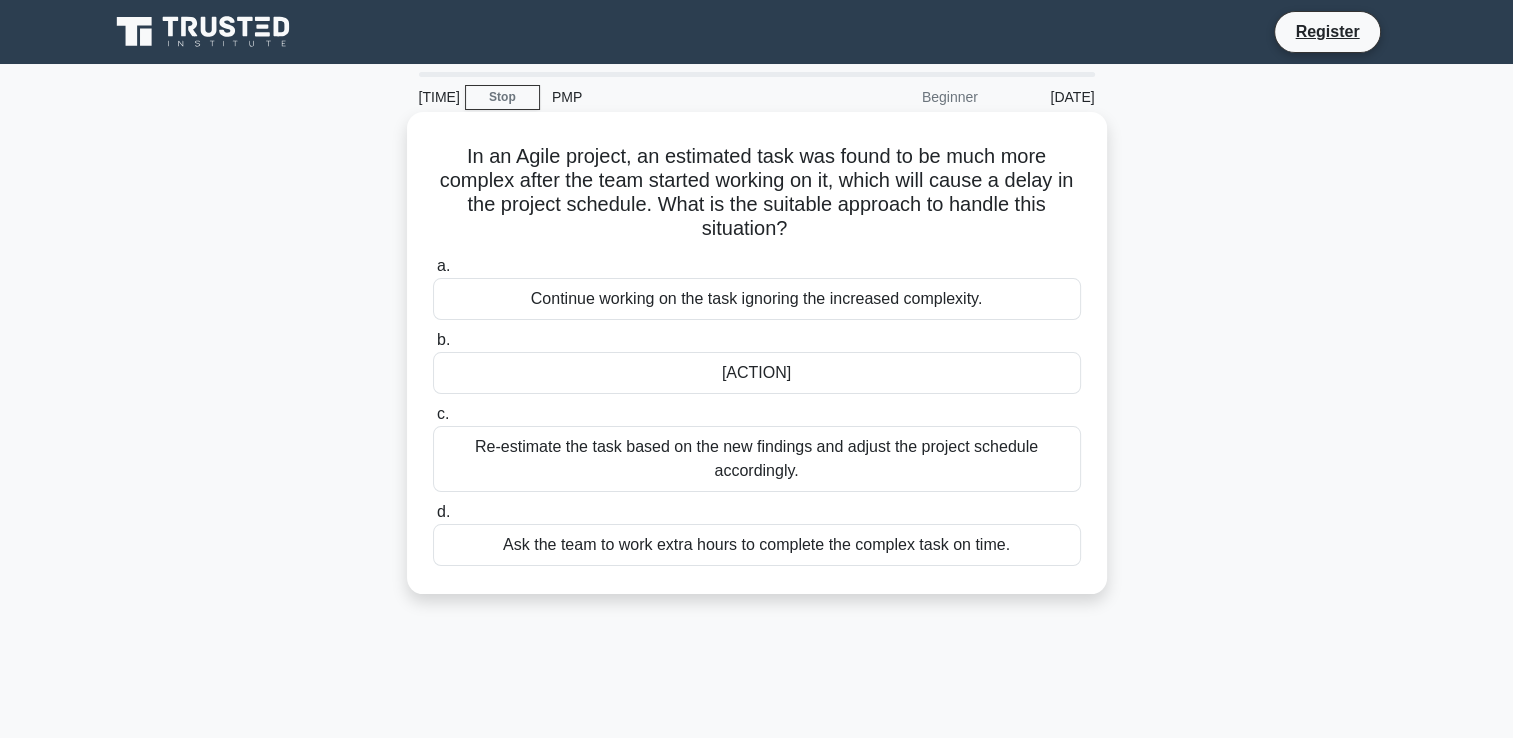 click on "Re-estimate the task based on the new findings and adjust the project schedule accordingly." at bounding box center [757, 459] 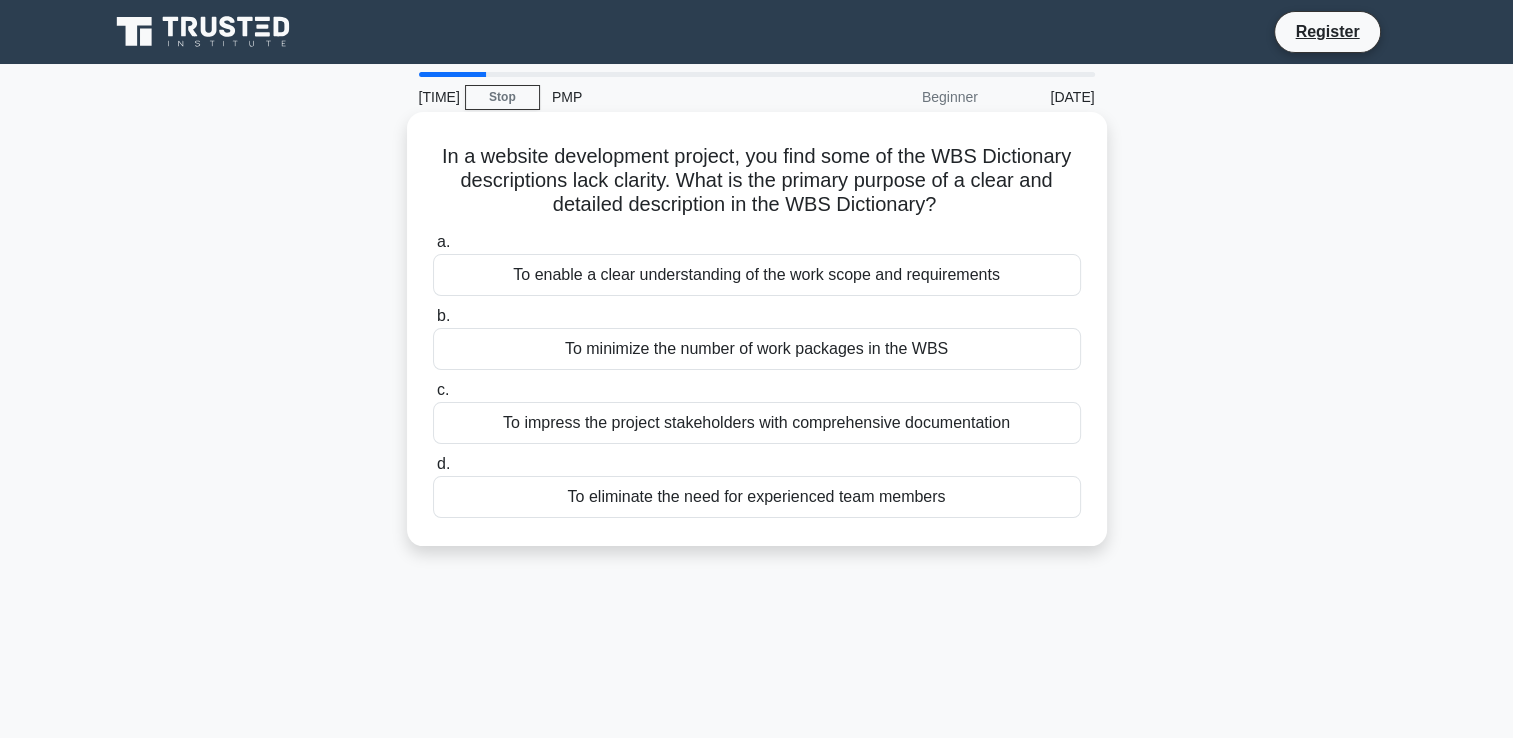 click on "To enable a clear understanding of the work scope and requirements" at bounding box center (757, 275) 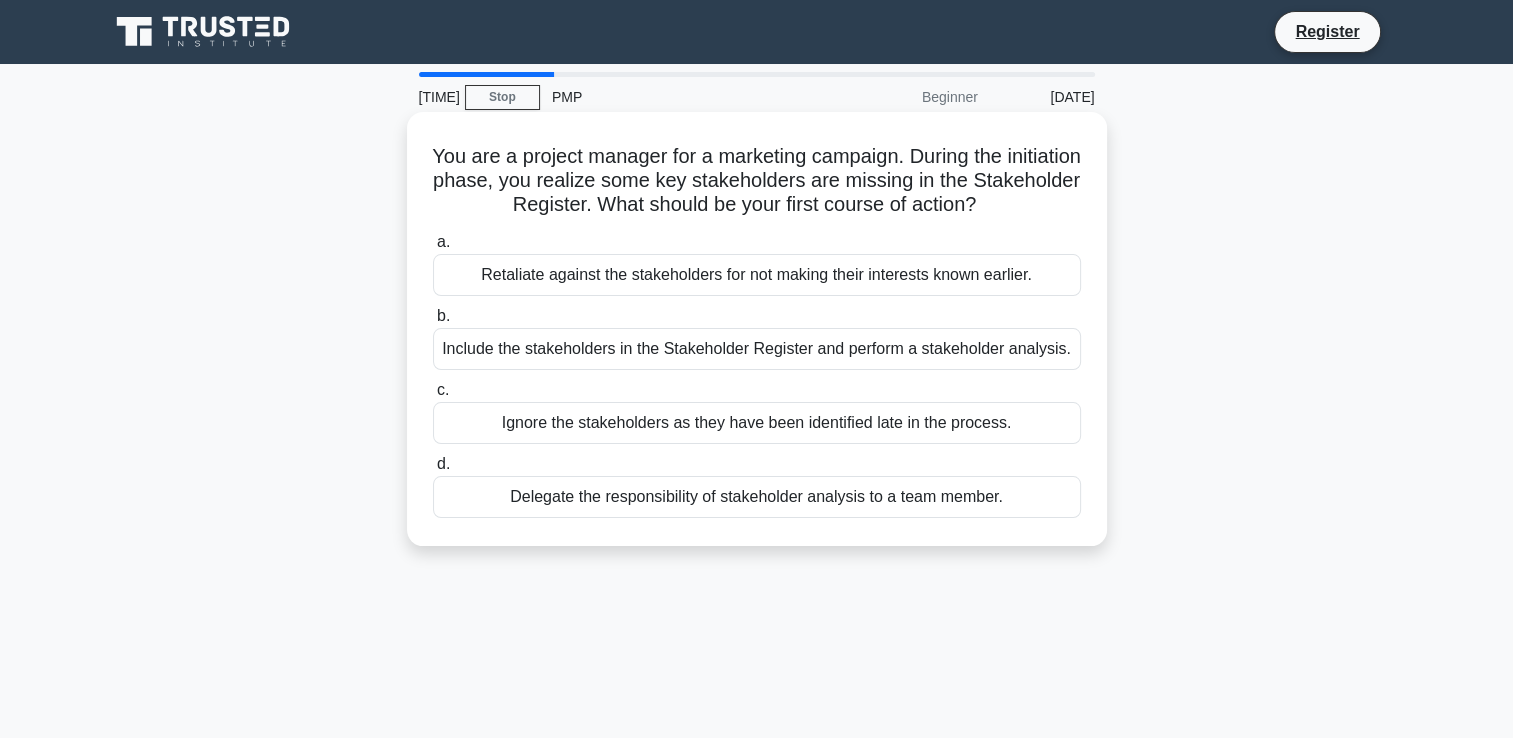 click on "Include the stakeholders in the Stakeholder Register and perform a stakeholder analysis." at bounding box center (757, 349) 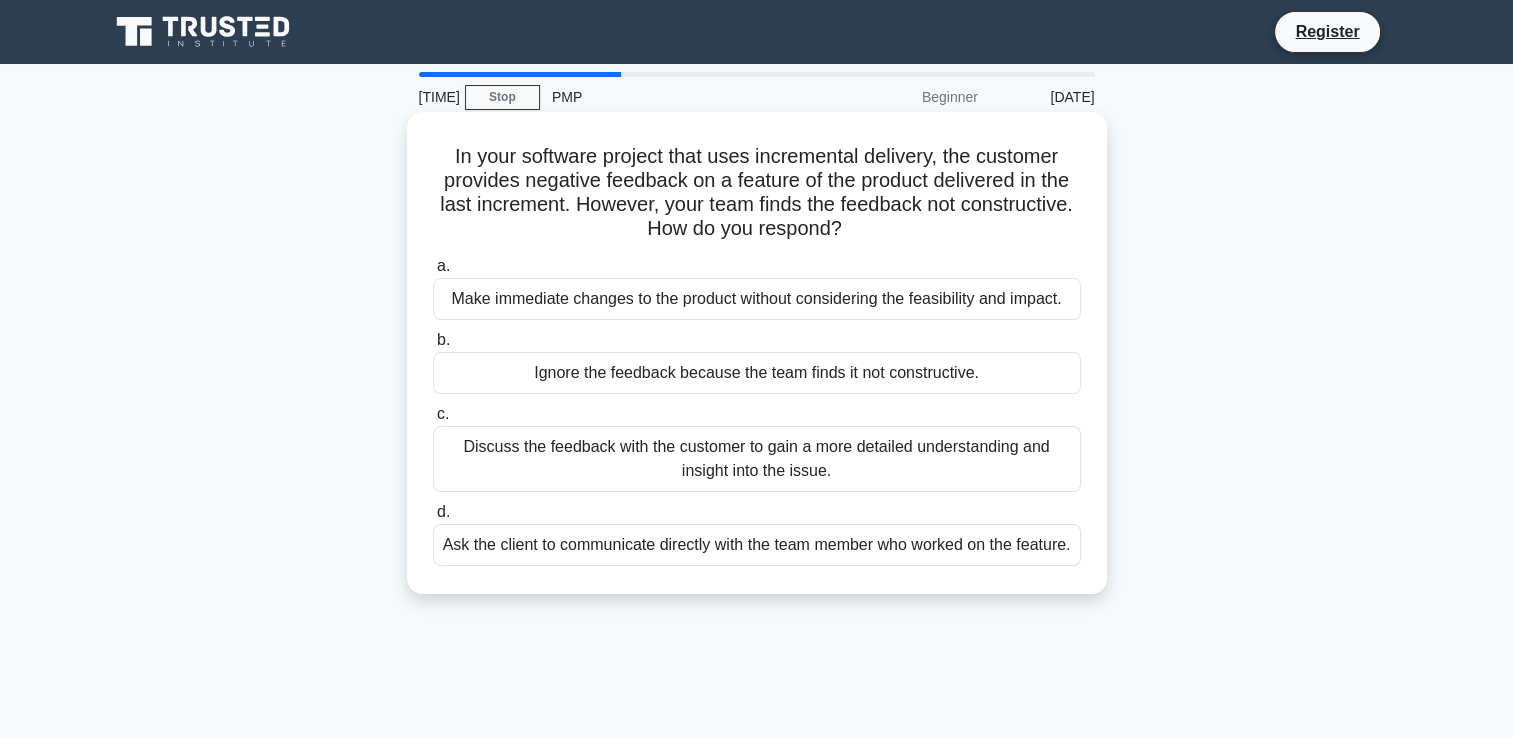 click on "Discuss the feedback with the customer to gain a more detailed understanding and insight into the issue." at bounding box center (757, 459) 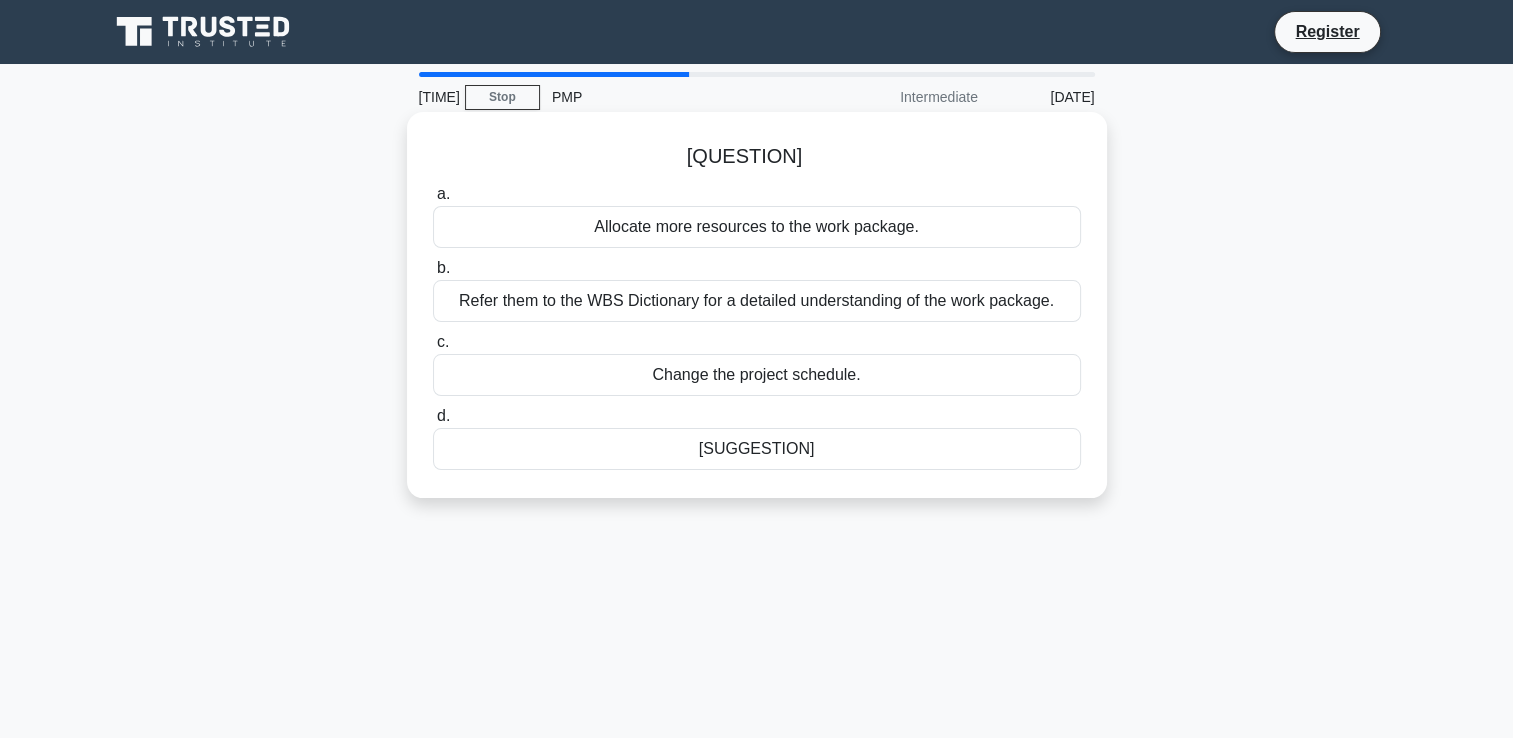 click on "Refer them to the WBS Dictionary for a detailed understanding of the work package." at bounding box center (757, 301) 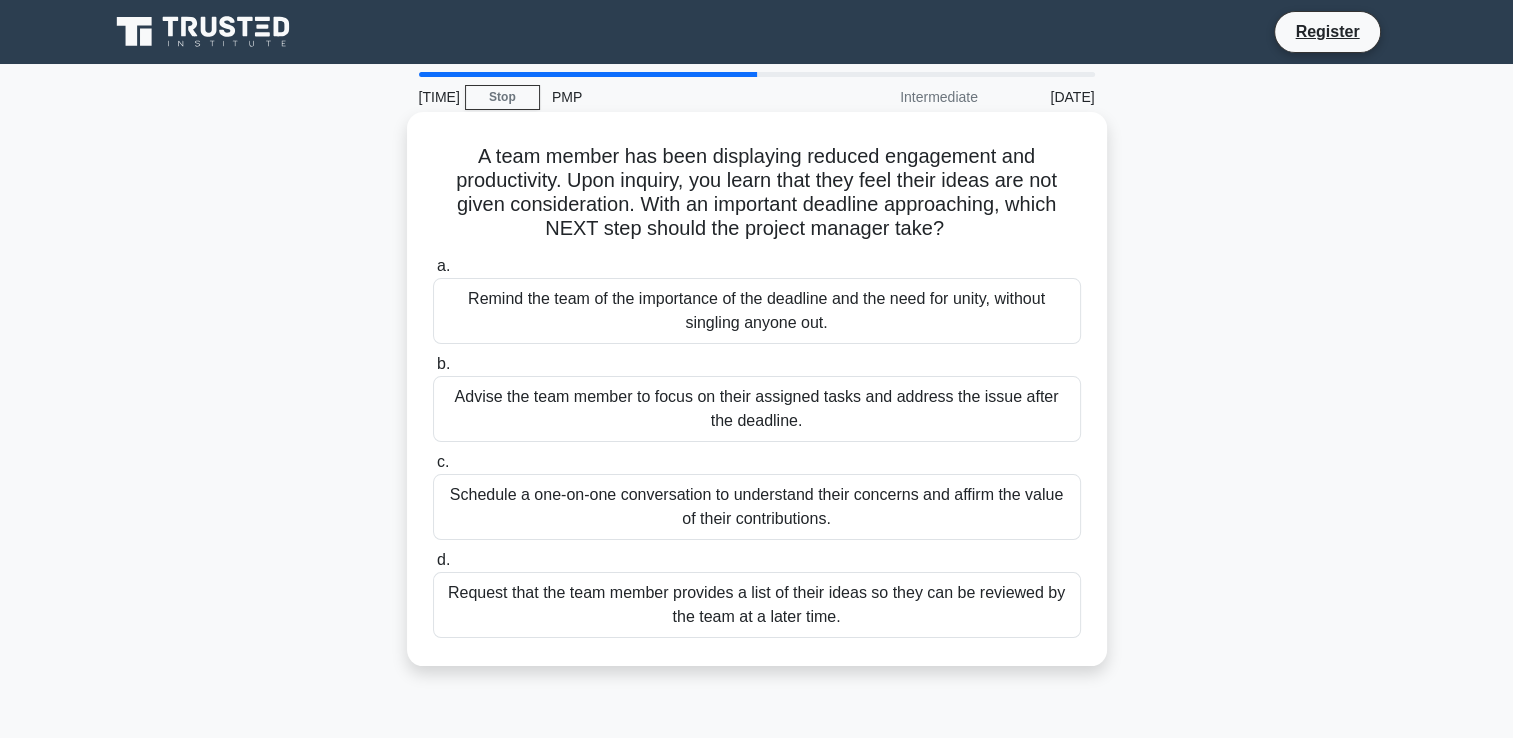 click on "Schedule a one-on-one conversation to understand their concerns and affirm the value of their contributions." at bounding box center [757, 507] 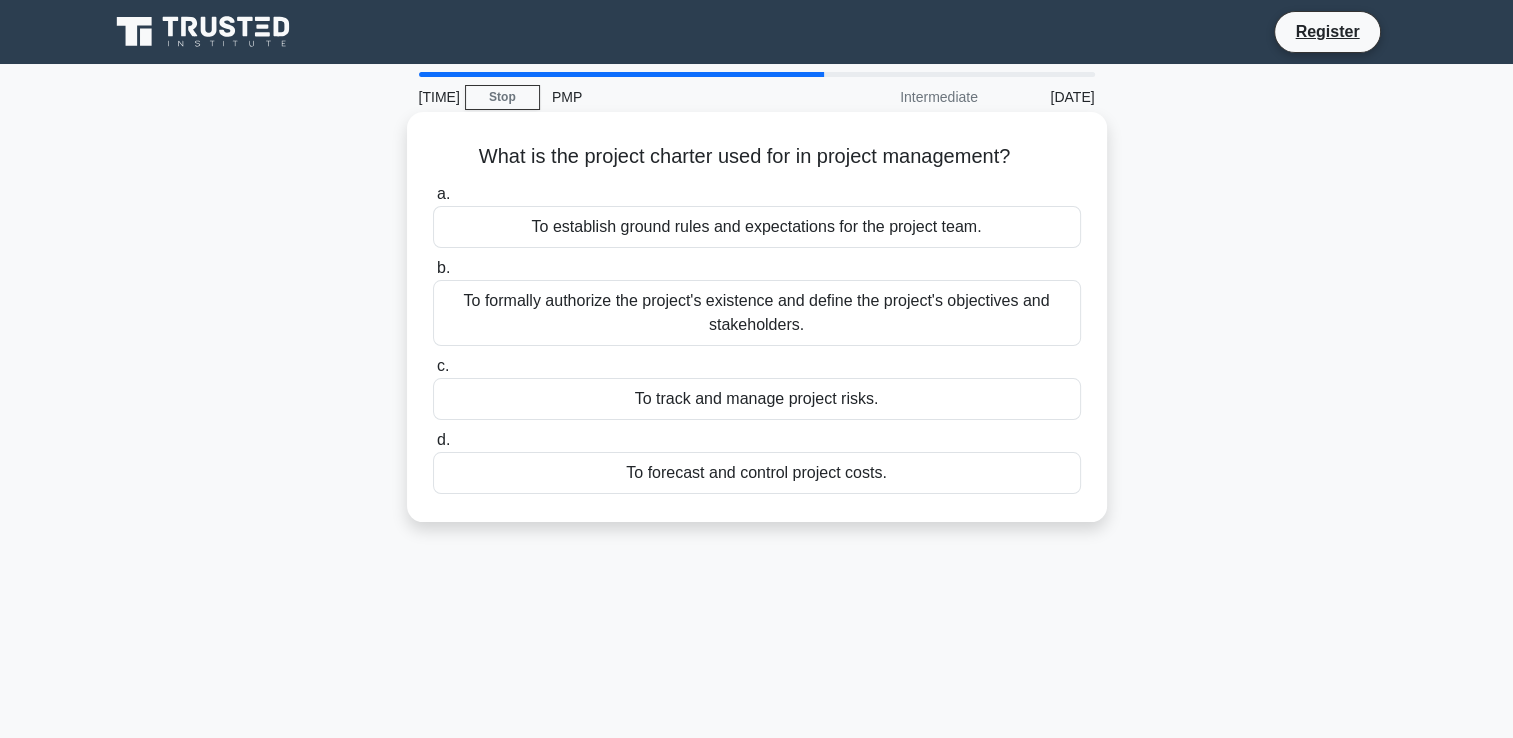click on "To formally authorize the project's existence and define the project's objectives and stakeholders." at bounding box center [757, 313] 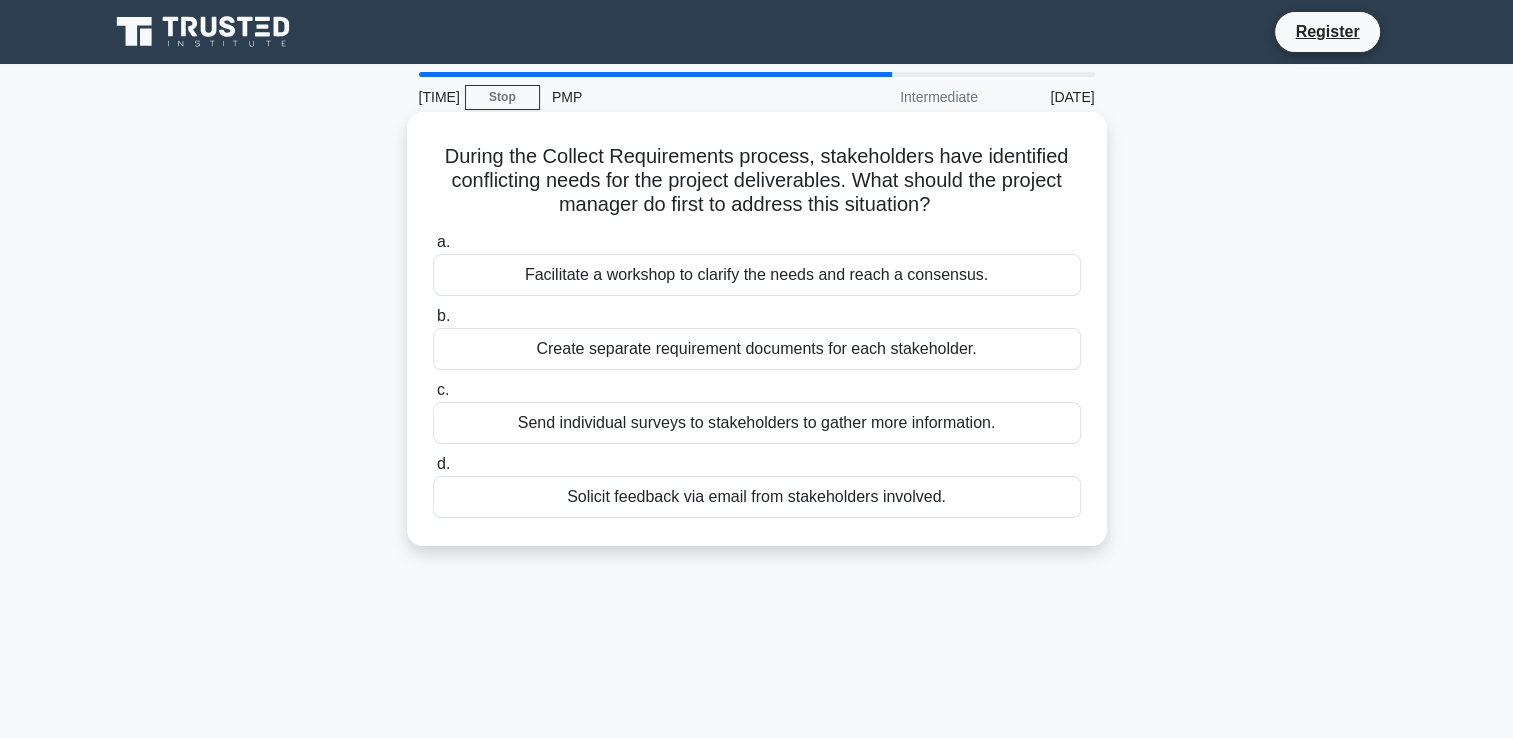 click on "Facilitate a workshop to clarify the needs and reach a consensus." at bounding box center (757, 275) 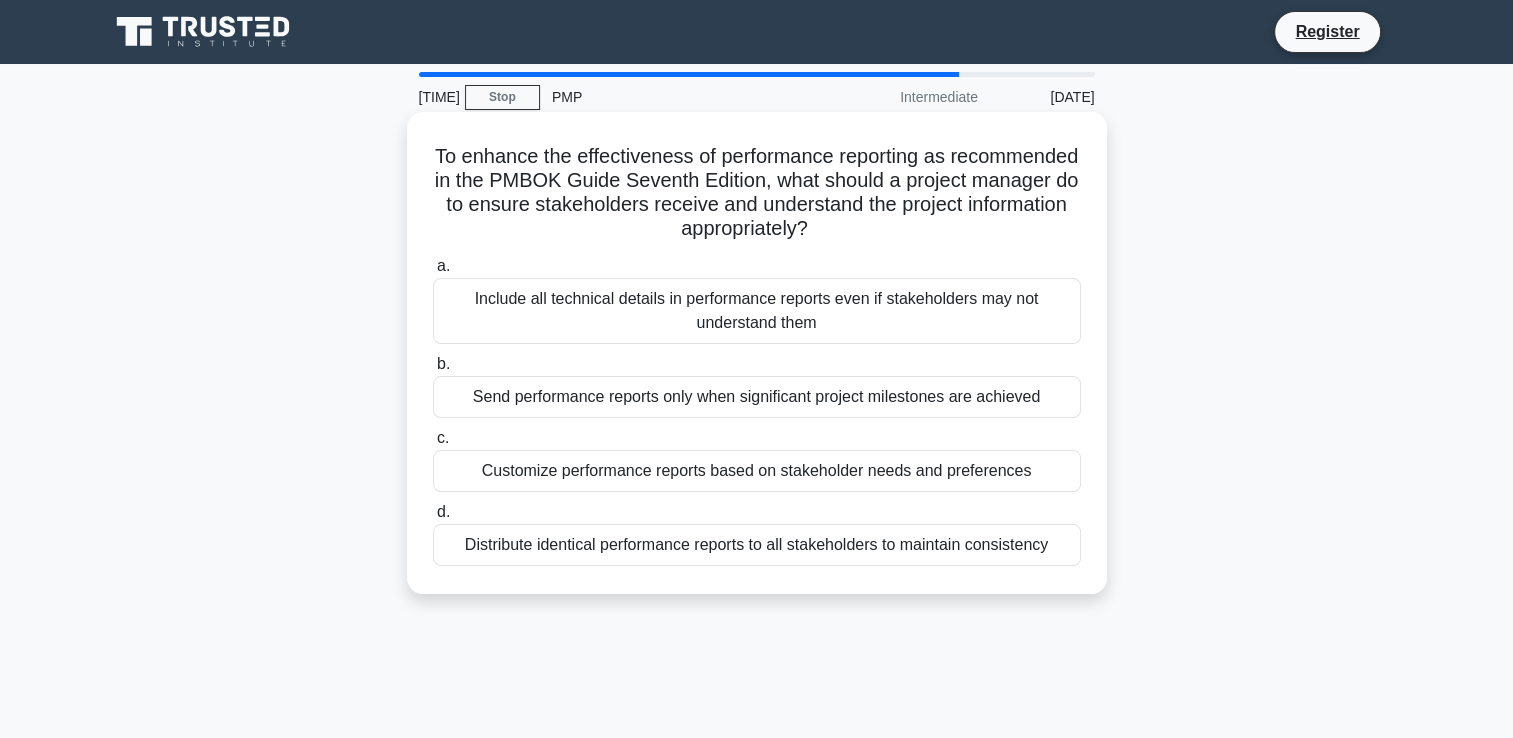 click on "Distribute identical performance reports to all stakeholders to maintain consistency" at bounding box center (757, 545) 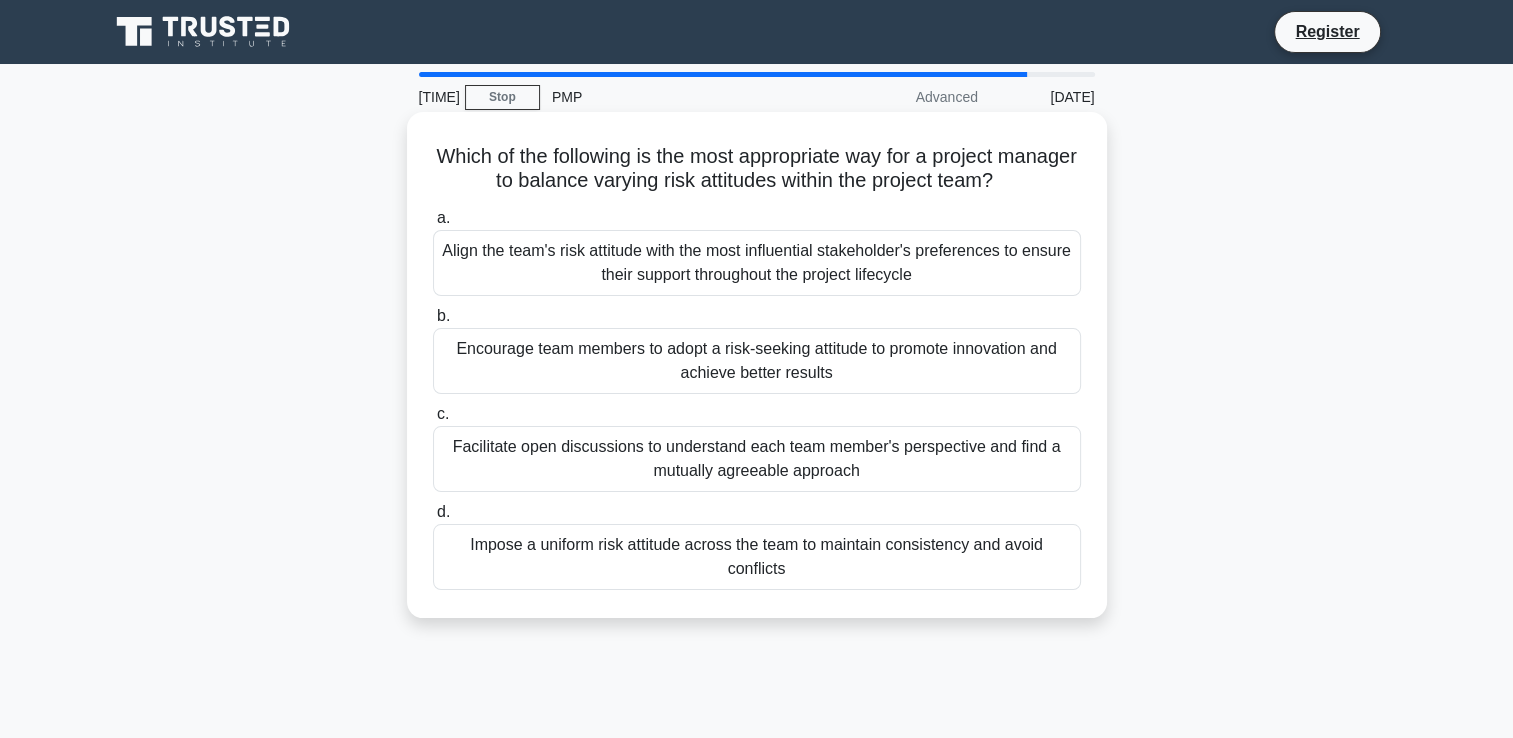 click on "Facilitate open discussions to understand each team member's perspective and find a mutually agreeable approach" at bounding box center [757, 459] 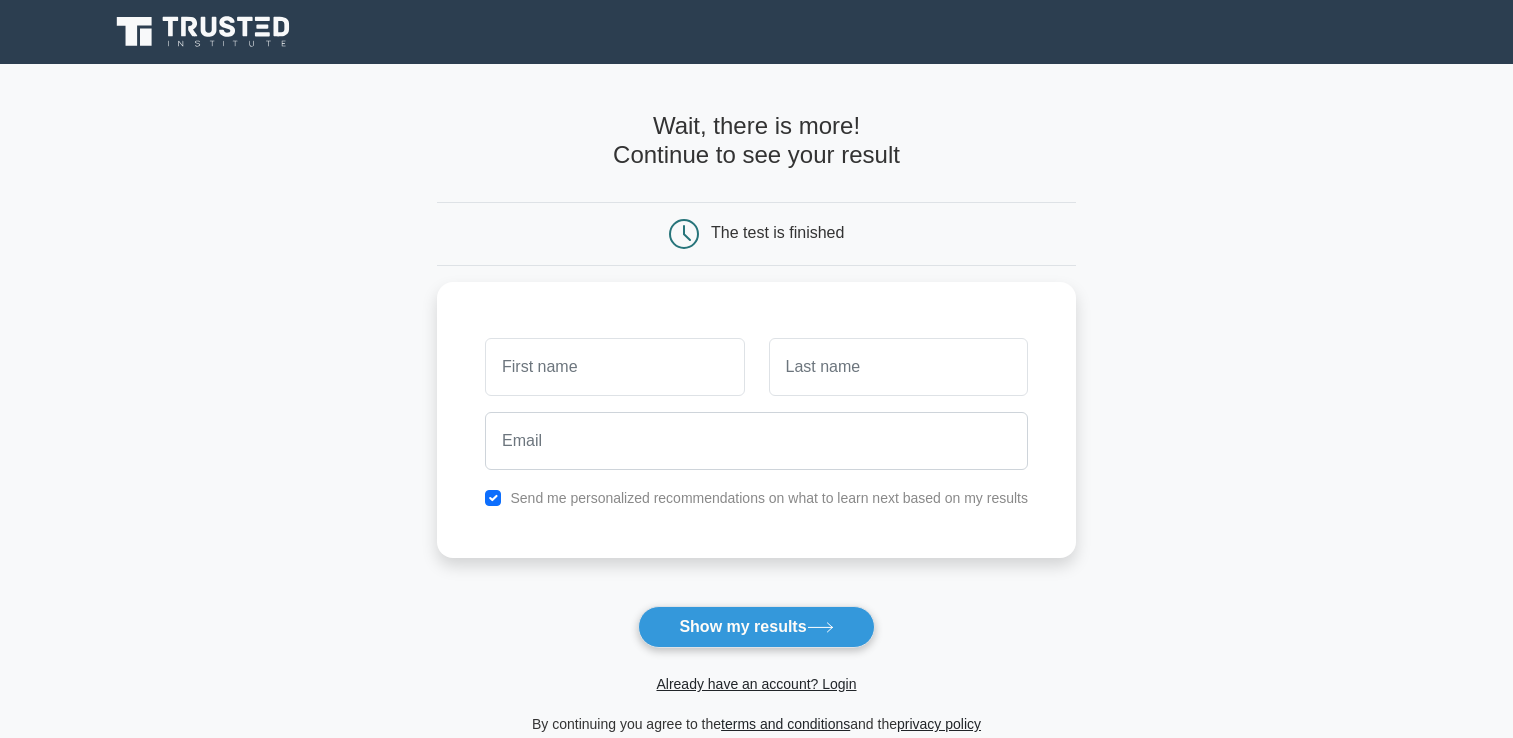 scroll, scrollTop: 0, scrollLeft: 0, axis: both 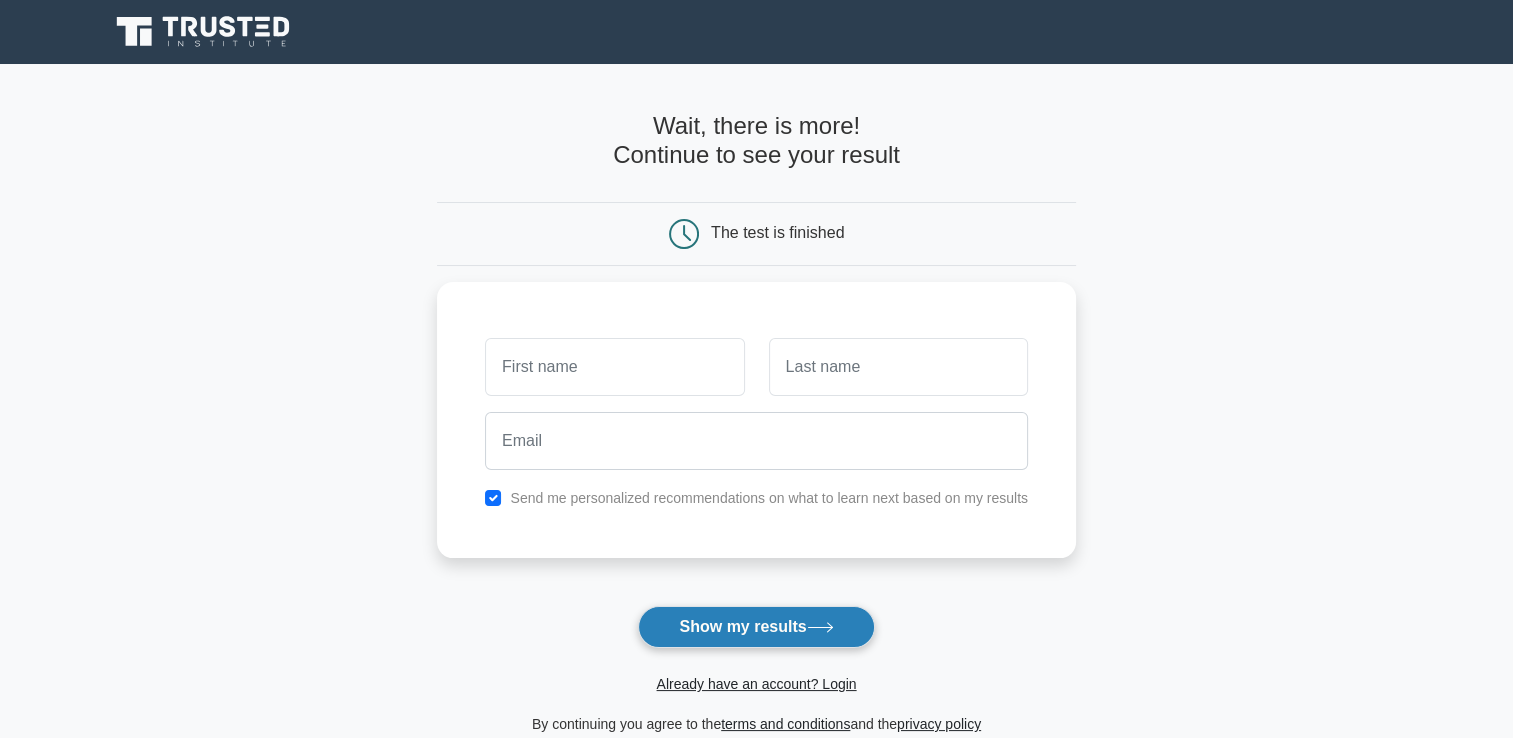 click on "Show my results" at bounding box center (756, 627) 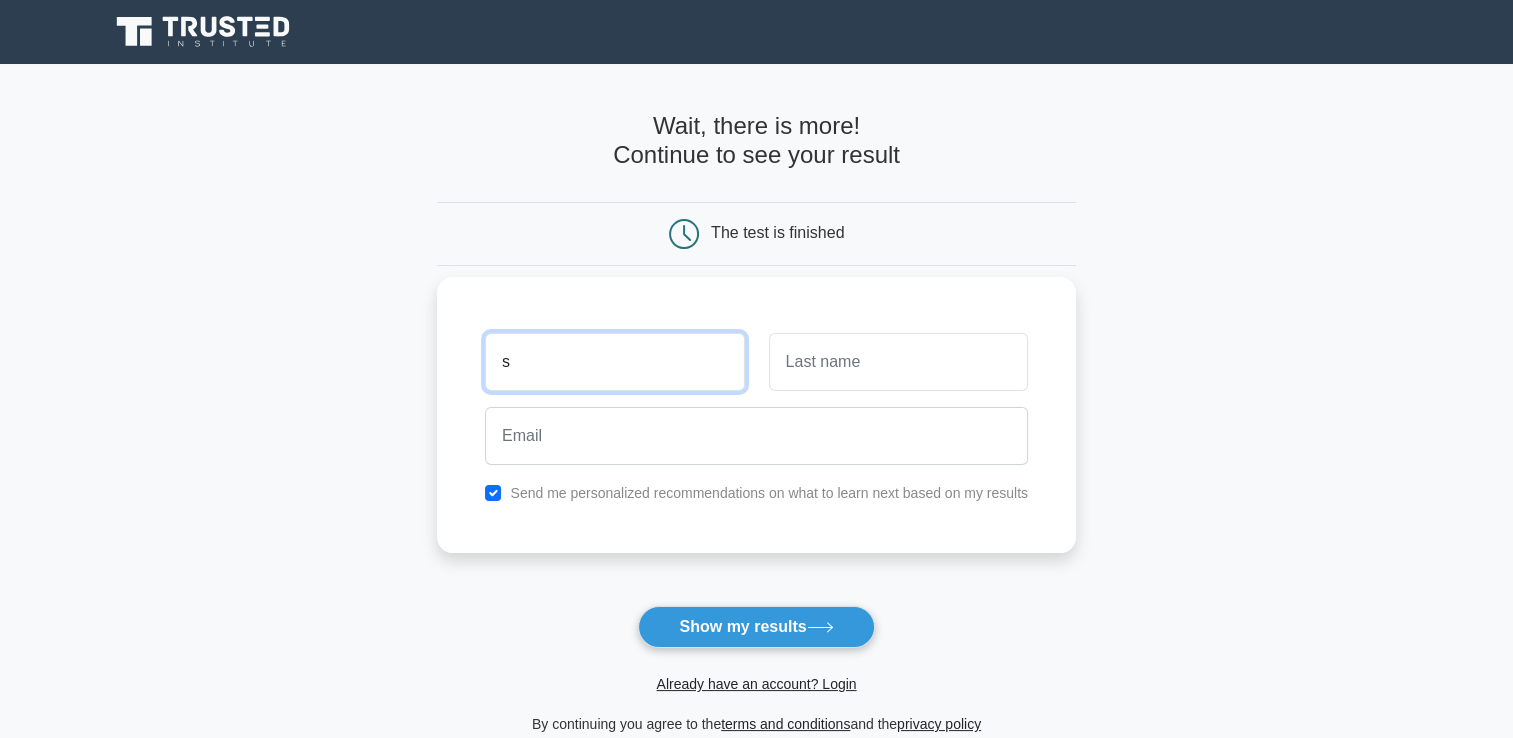 type on "Somenath R" 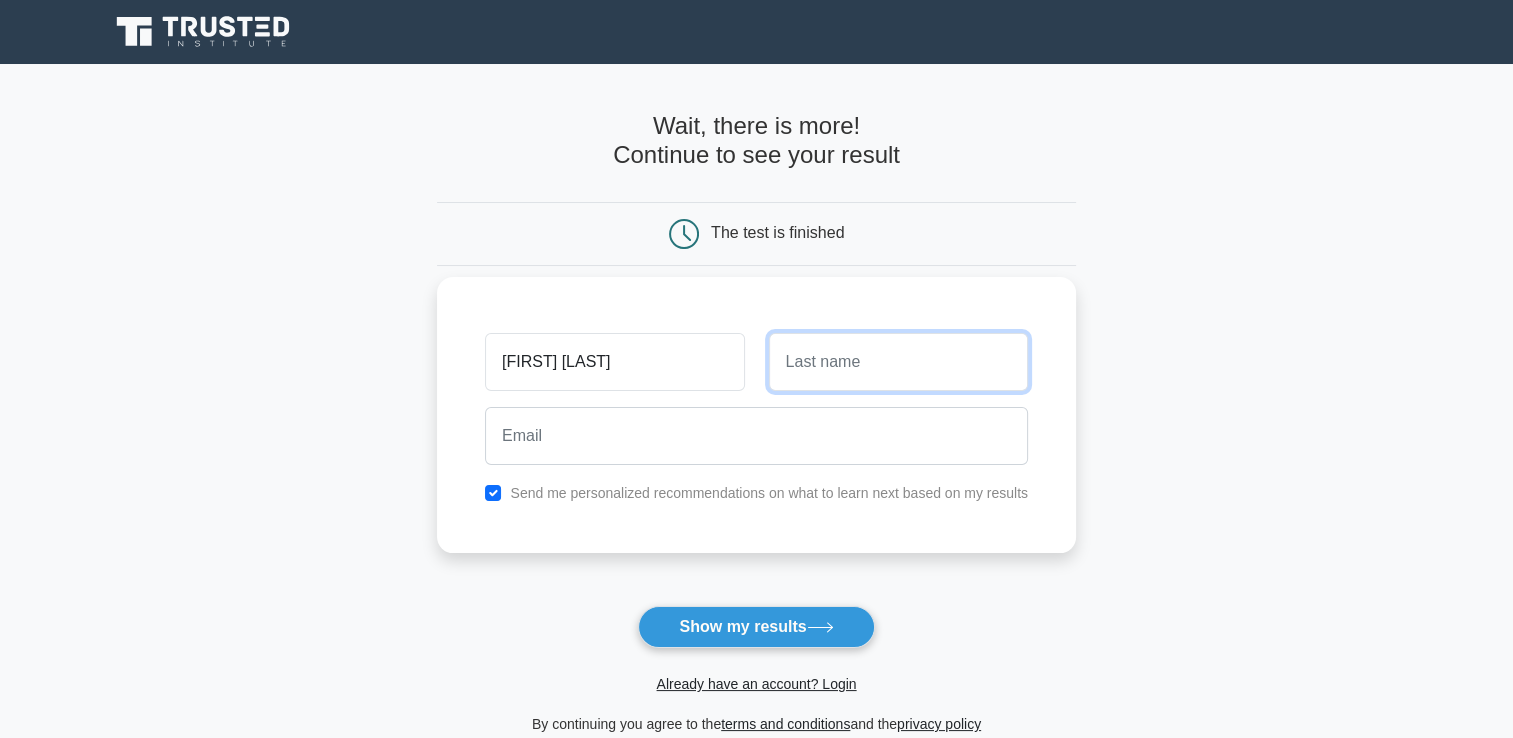 click at bounding box center [898, 362] 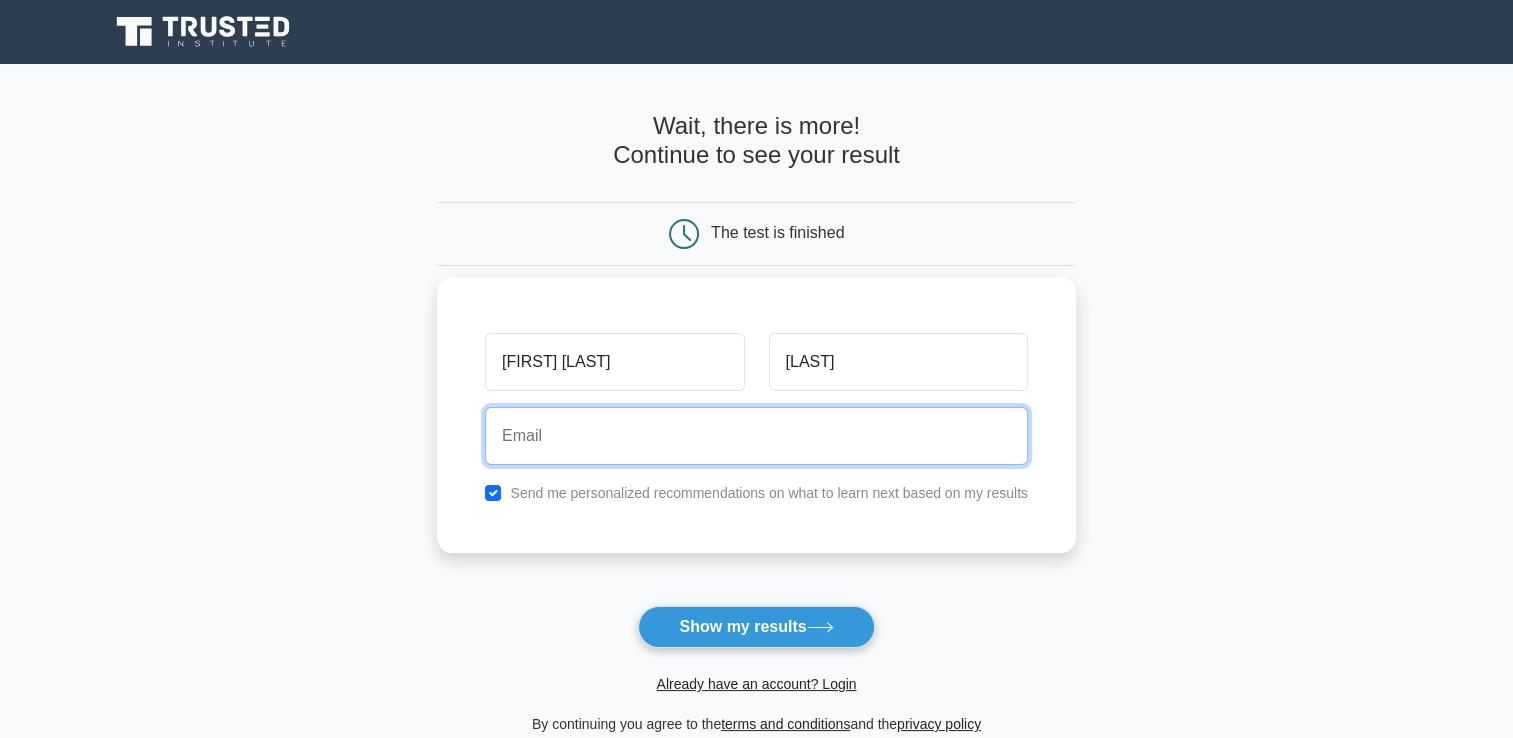 click at bounding box center (756, 436) 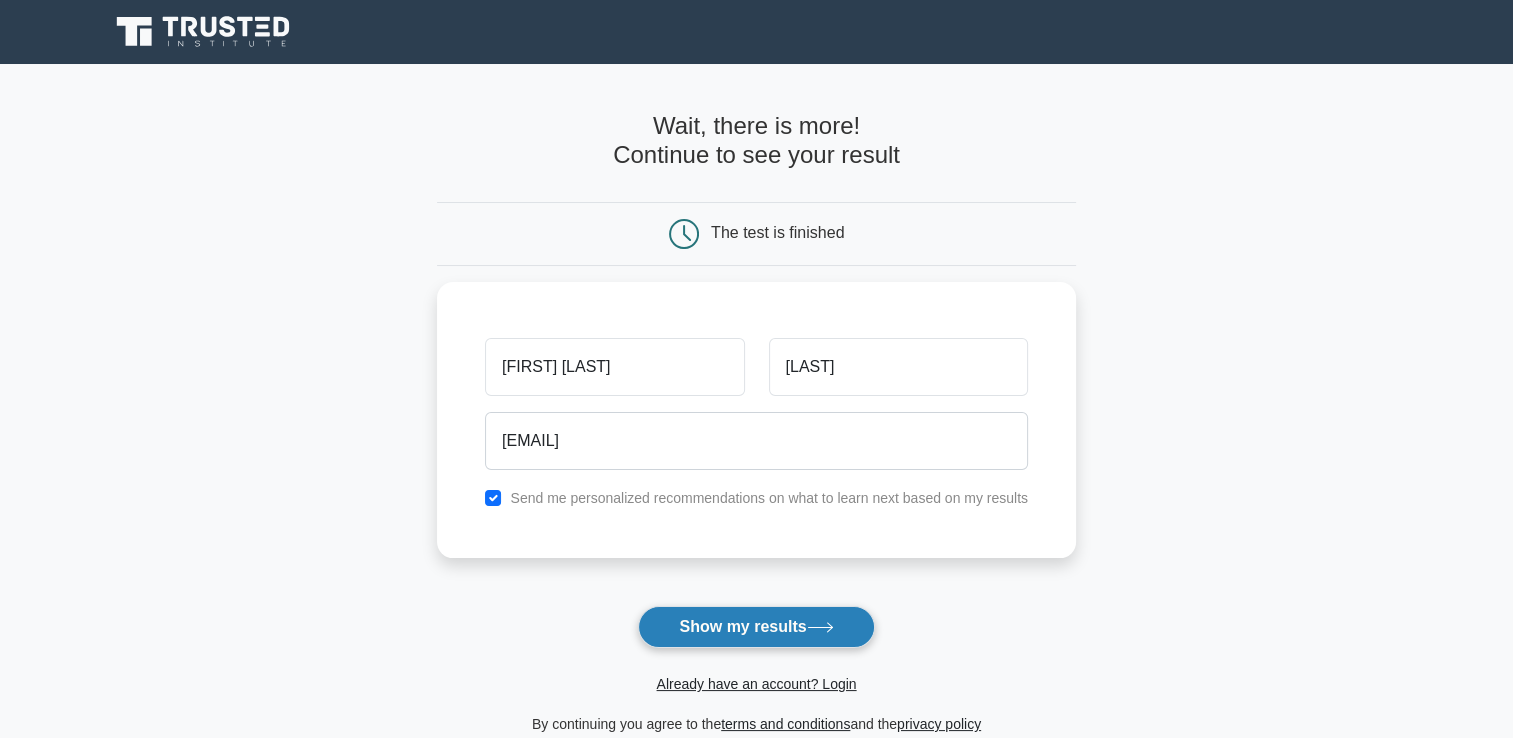 click on "Show my results" at bounding box center (756, 627) 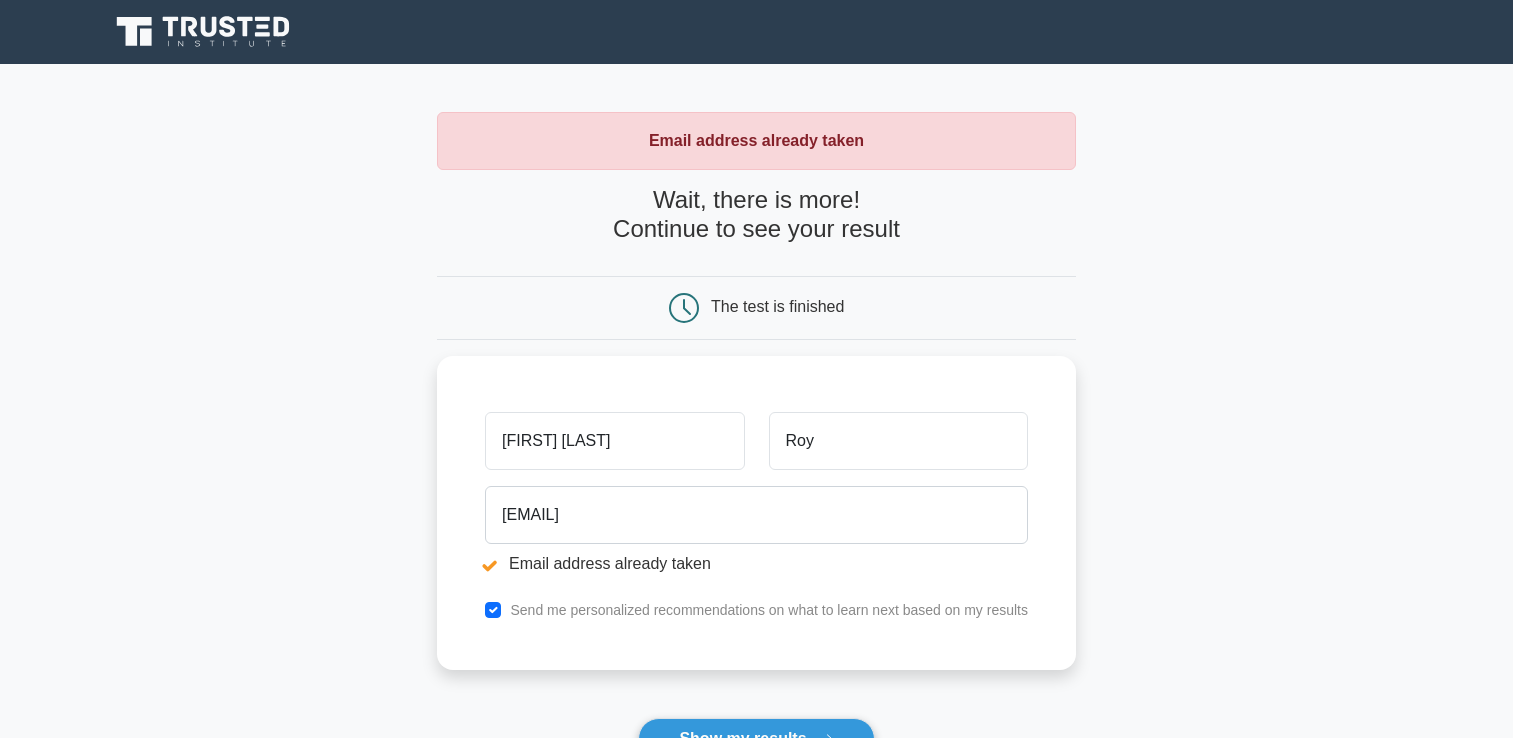 scroll, scrollTop: 0, scrollLeft: 0, axis: both 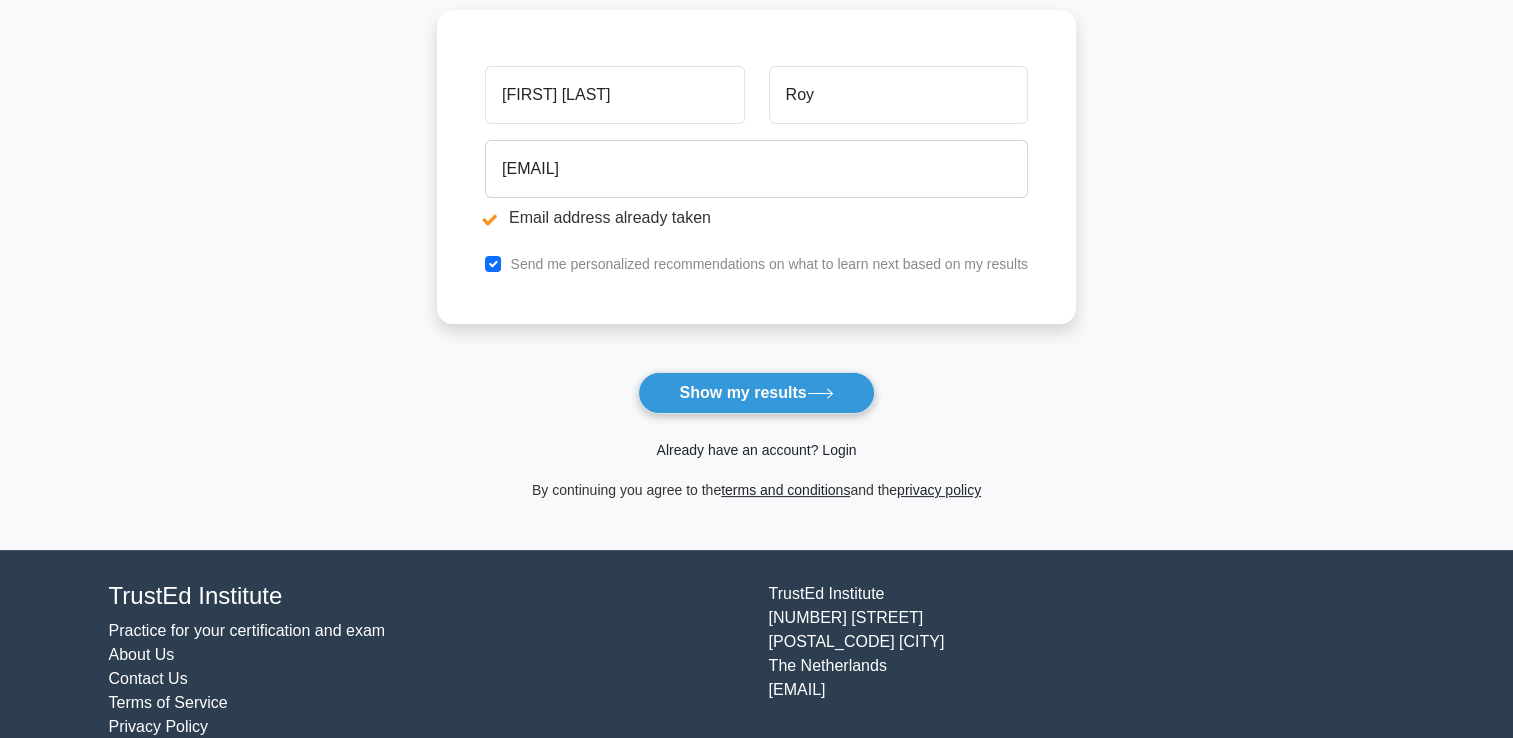click on "Already have an account? Login" at bounding box center (756, 450) 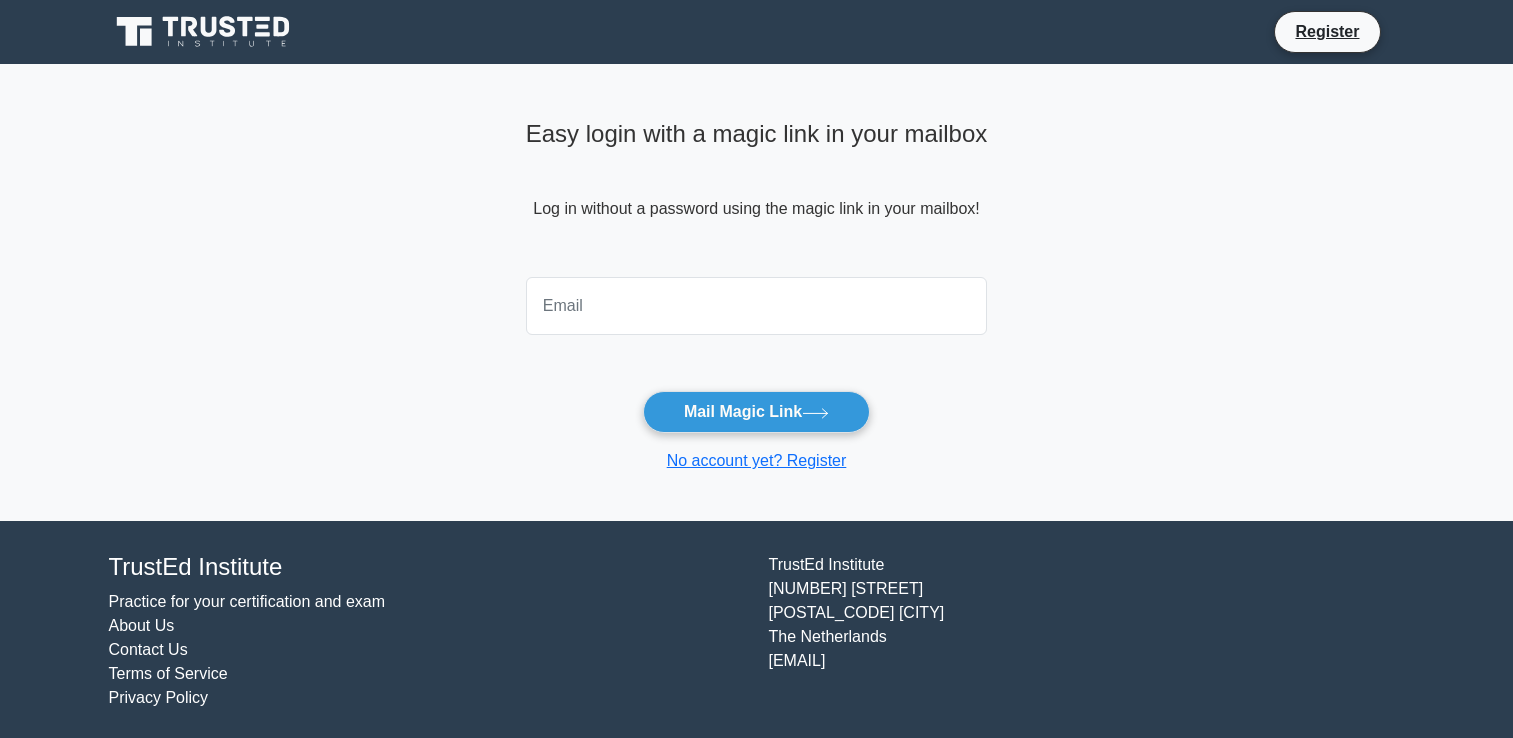 scroll, scrollTop: 0, scrollLeft: 0, axis: both 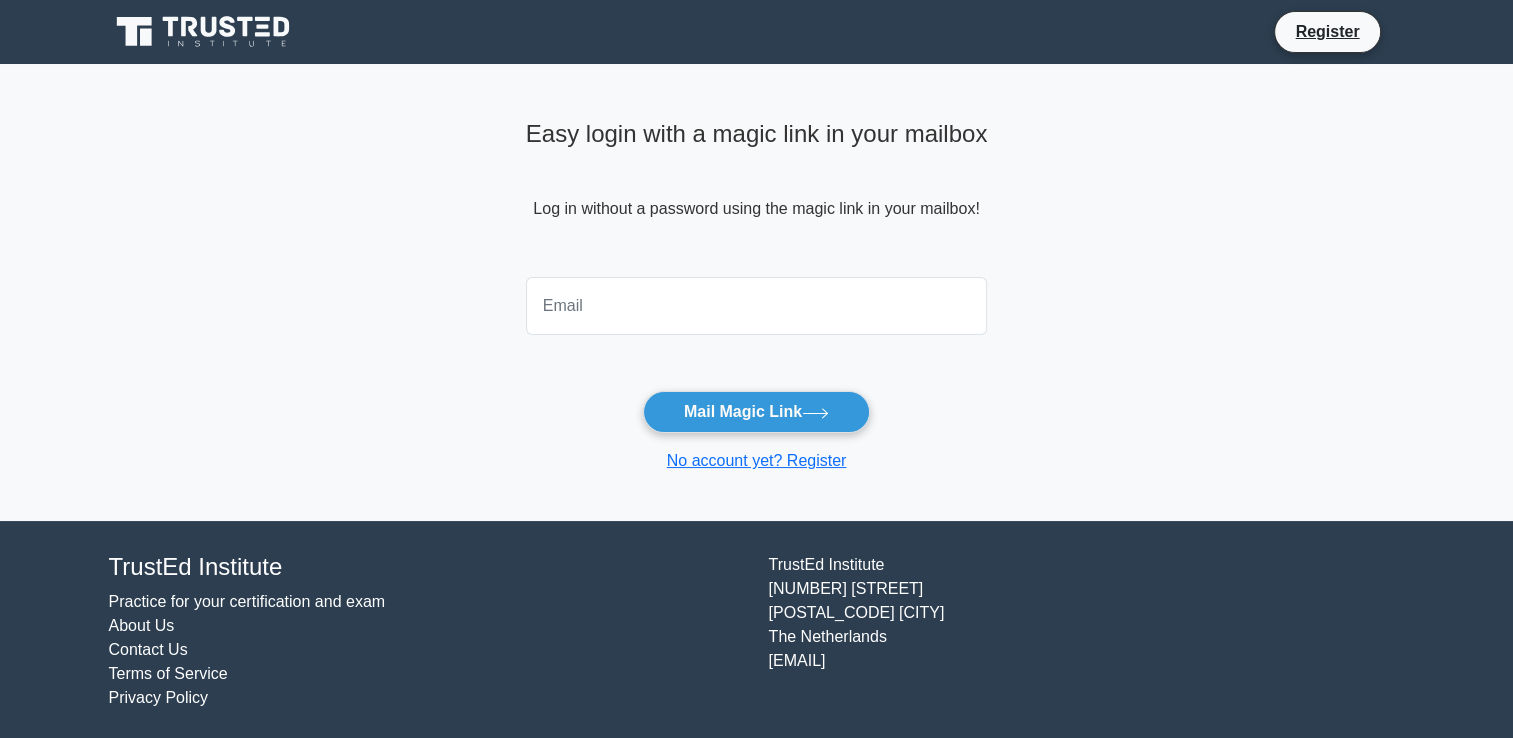 click at bounding box center (757, 306) 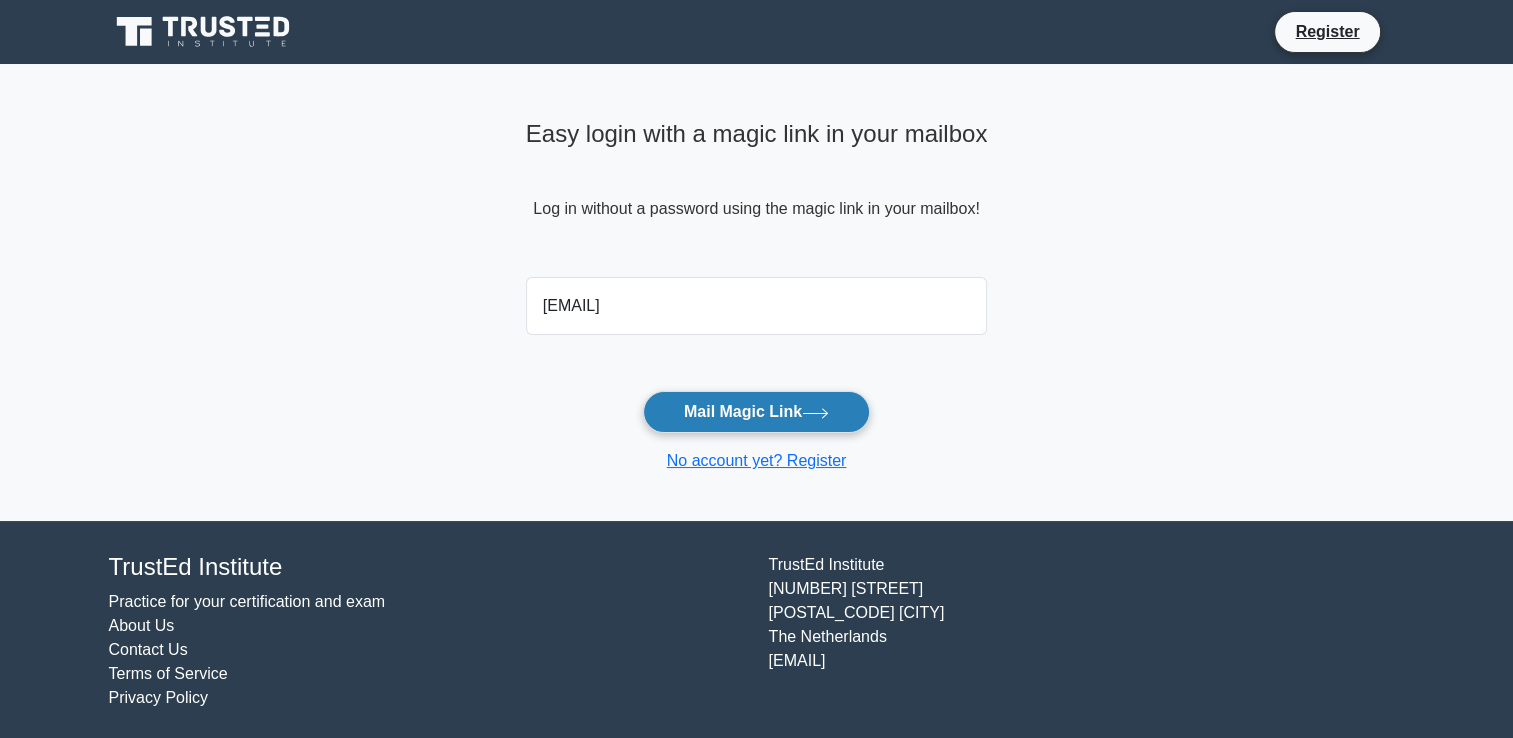 click on "Mail Magic Link" at bounding box center (756, 412) 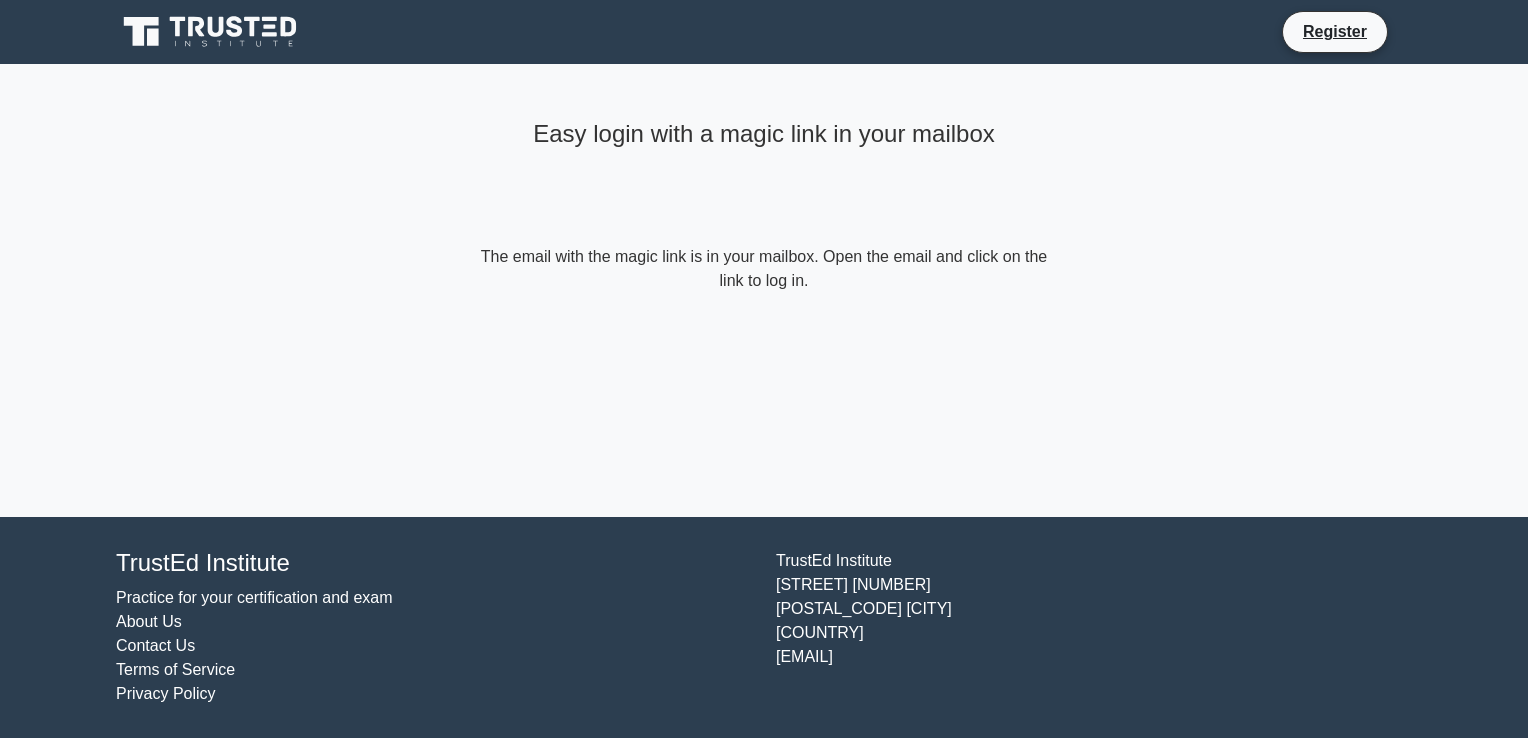 scroll, scrollTop: 0, scrollLeft: 0, axis: both 